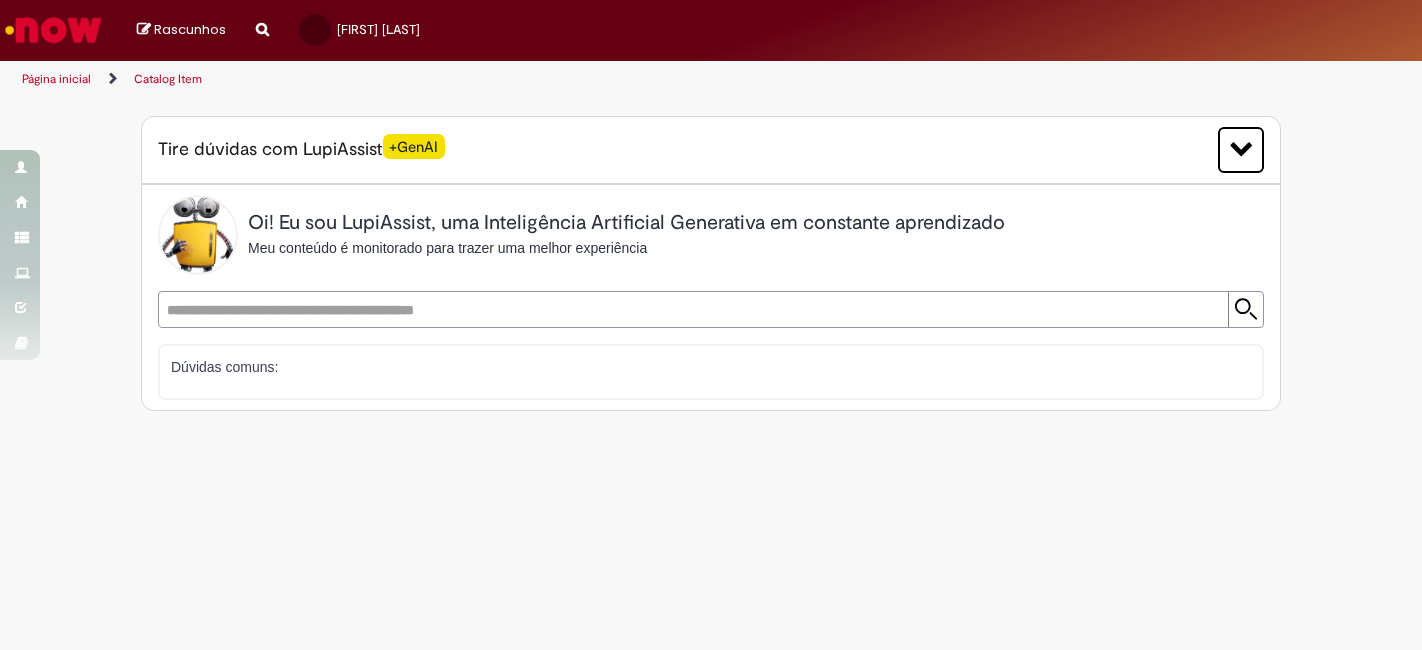 scroll, scrollTop: 0, scrollLeft: 0, axis: both 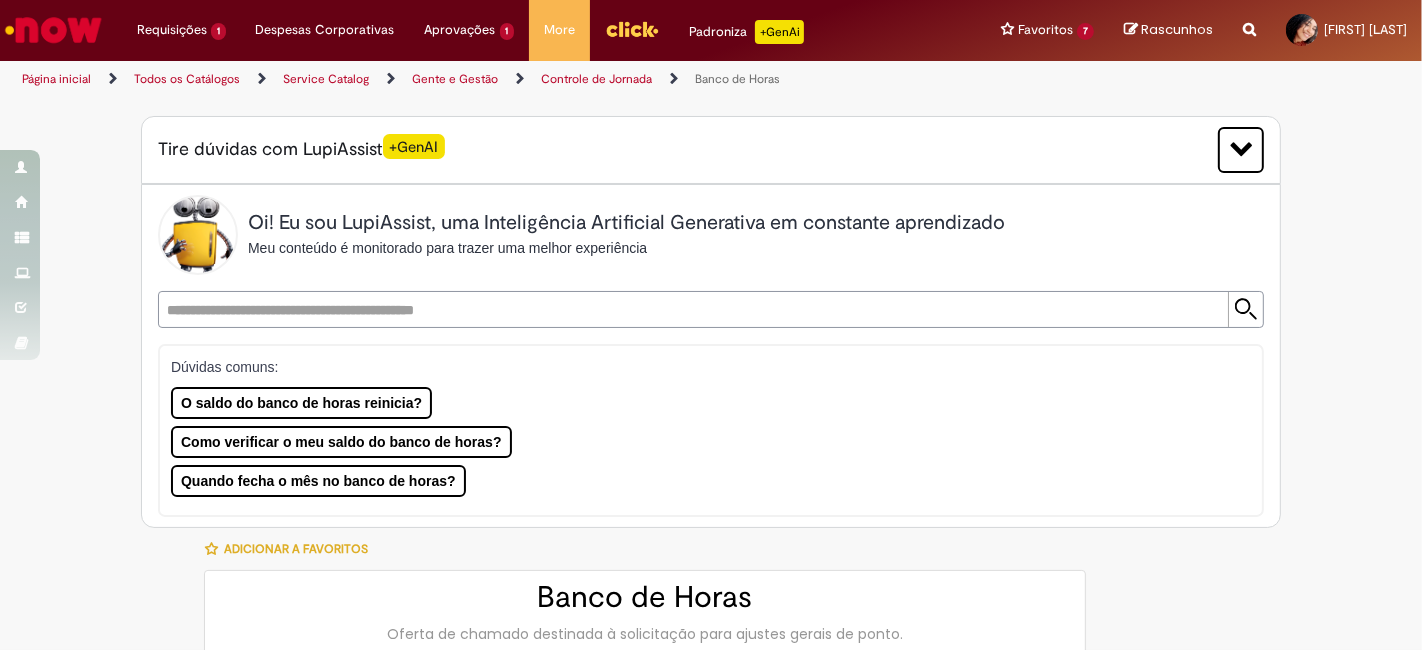 type on "********" 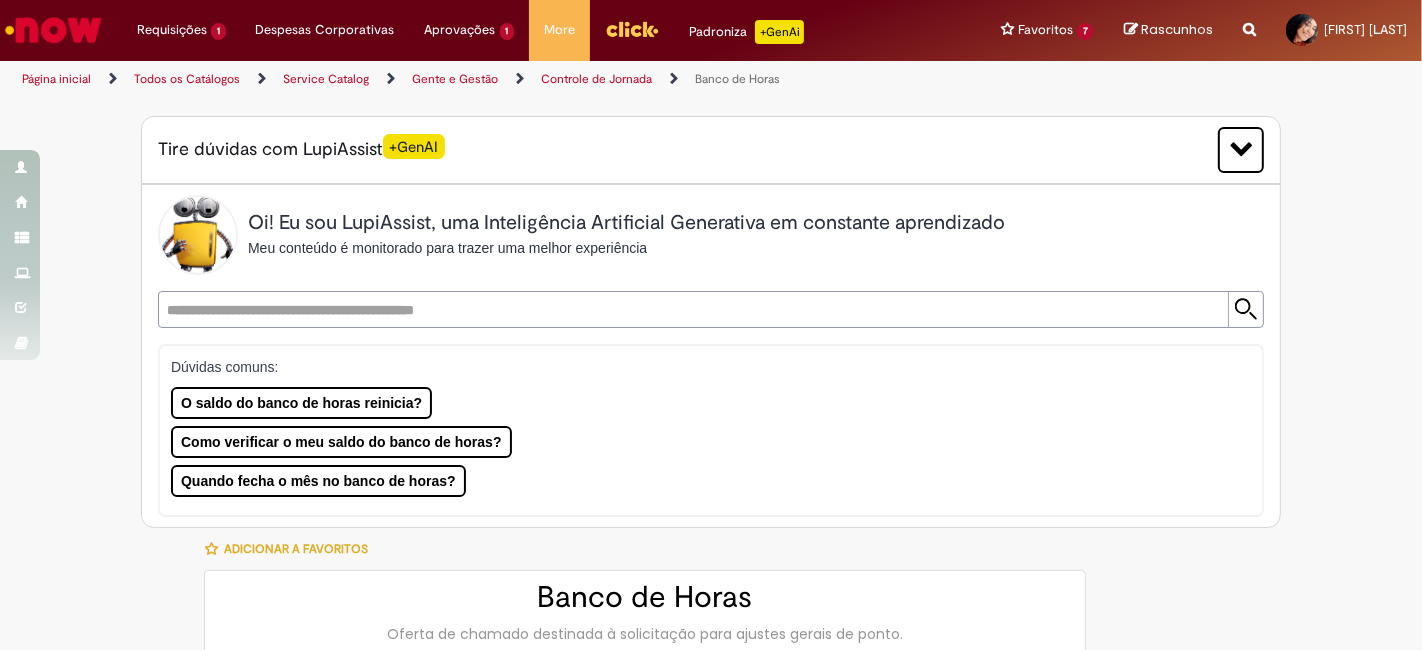 type on "**********" 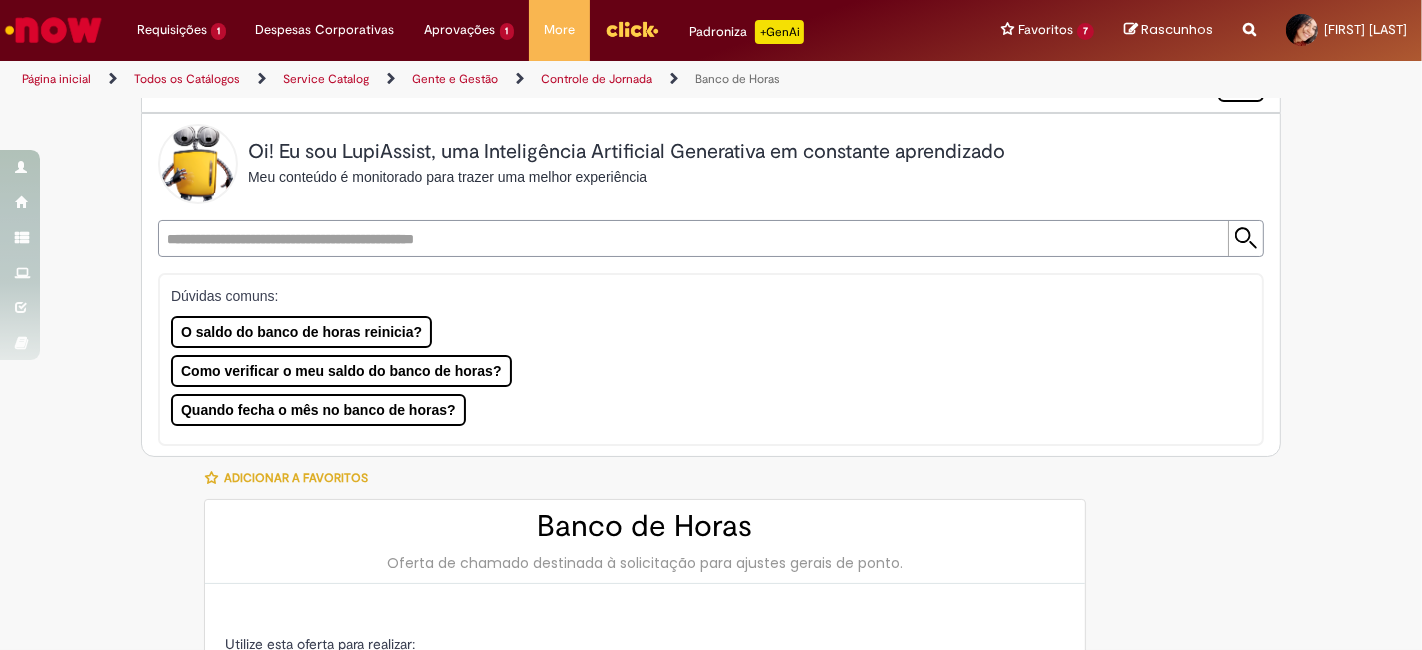 type on "**********" 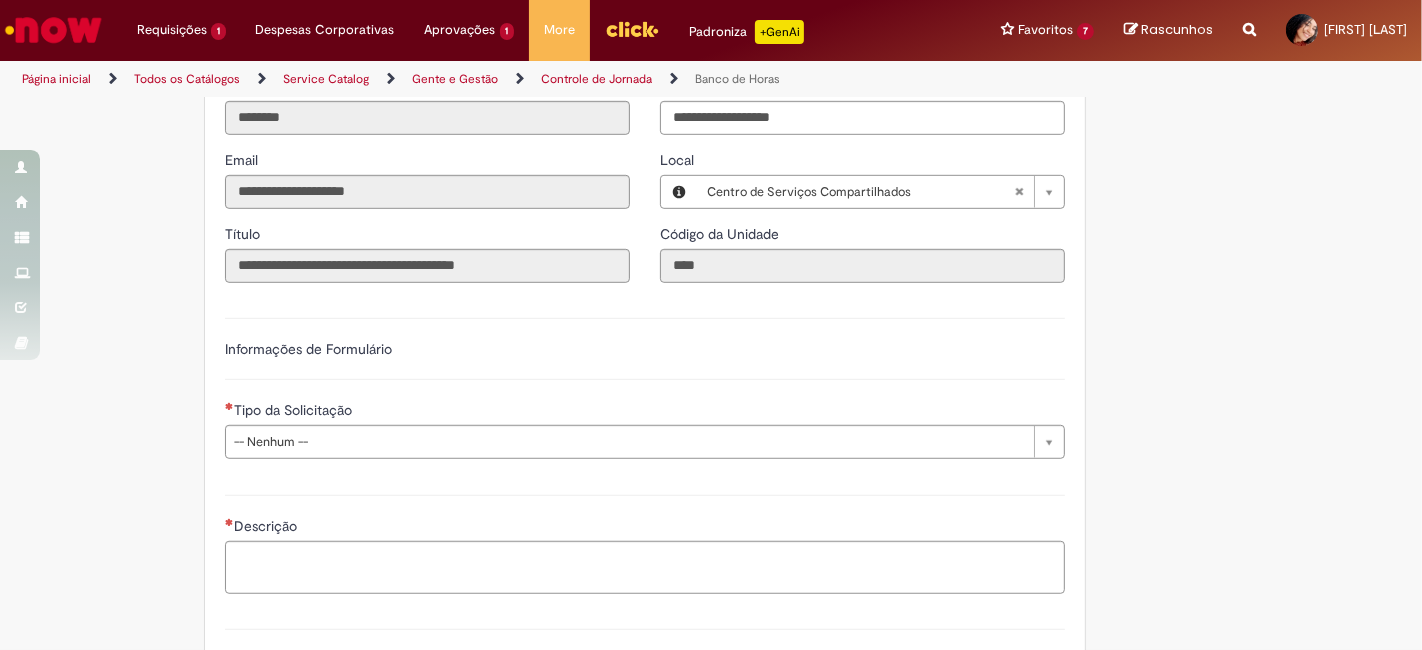 scroll, scrollTop: 1200, scrollLeft: 0, axis: vertical 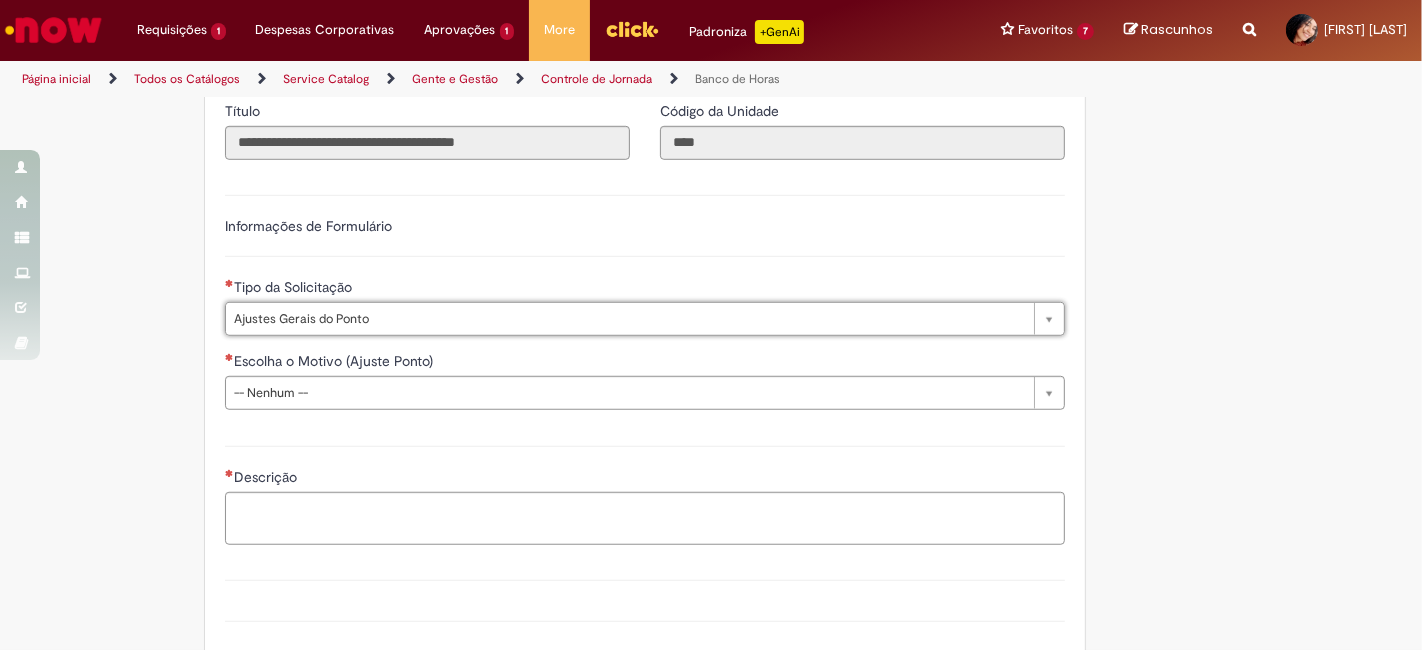 type on "**********" 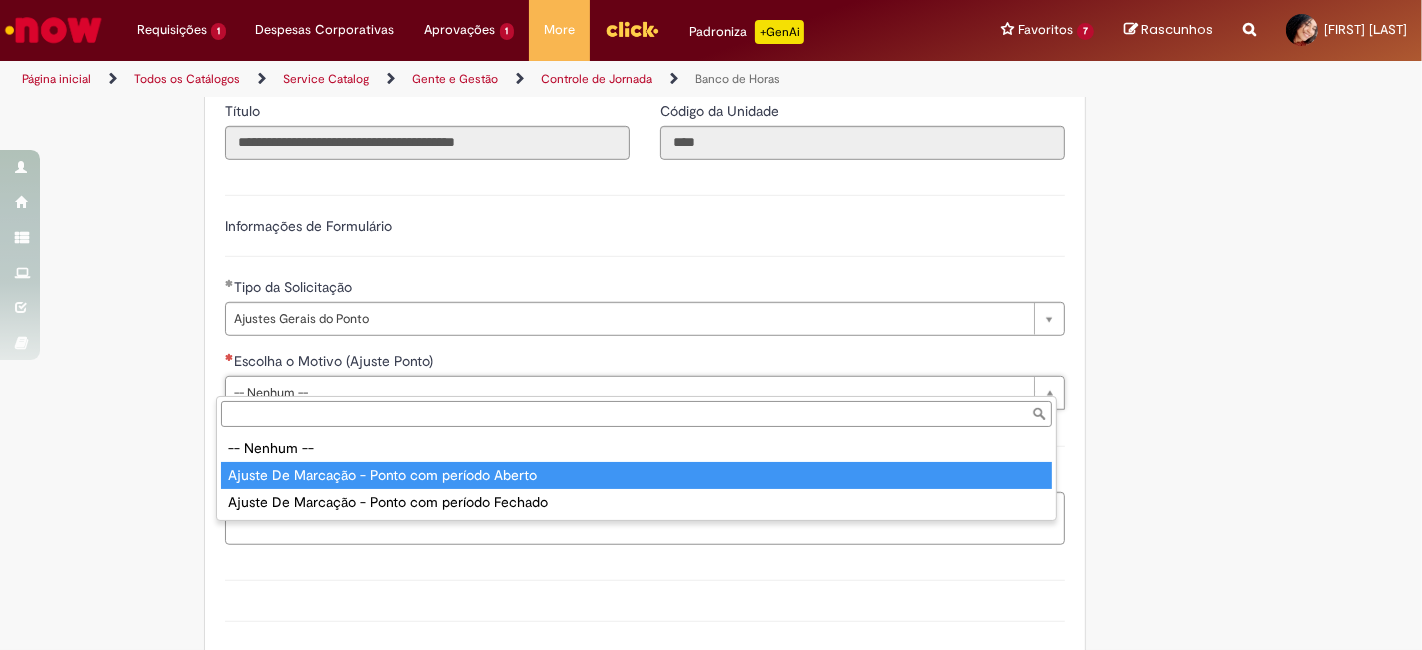 type on "**********" 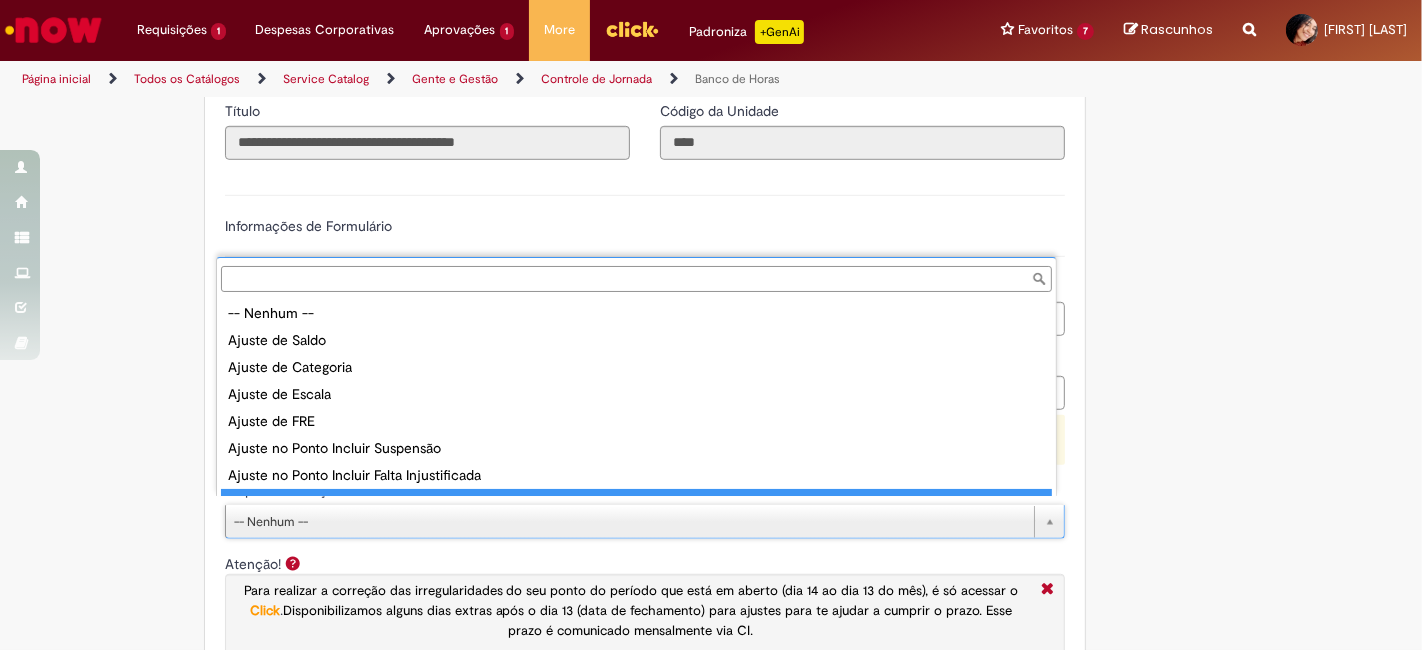 scroll, scrollTop: 16, scrollLeft: 0, axis: vertical 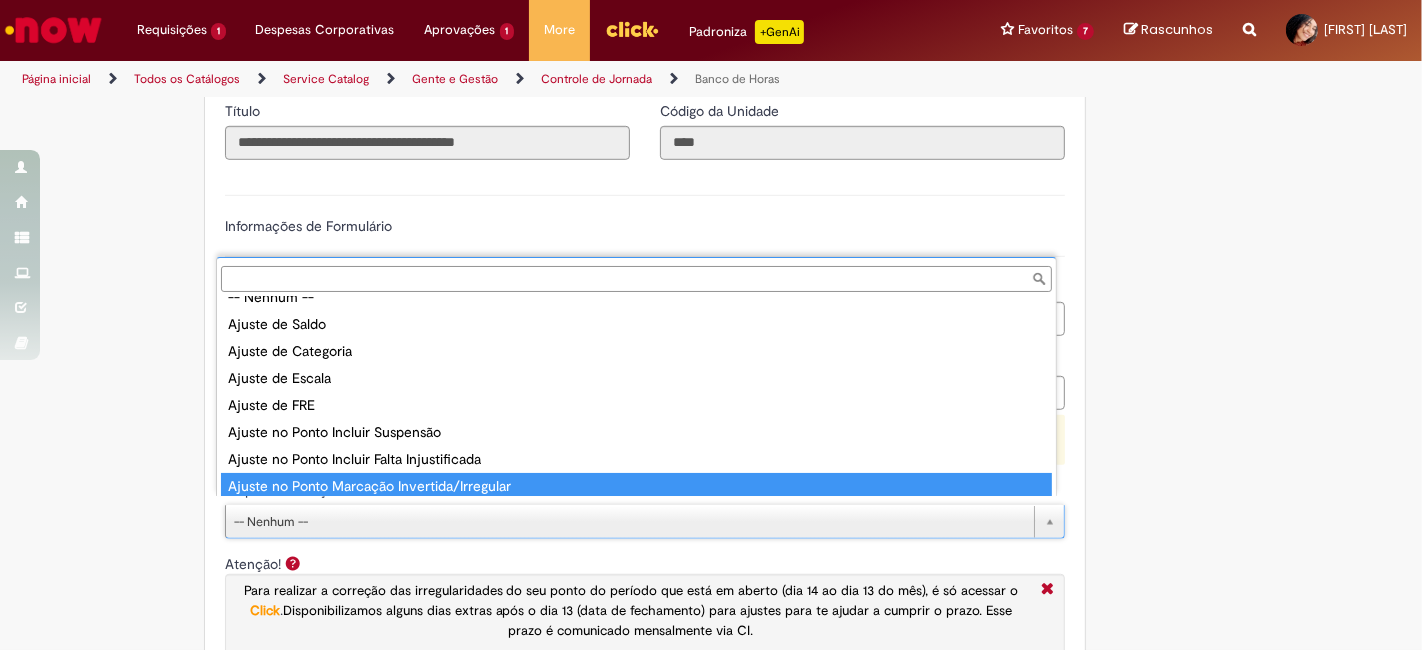 type on "**********" 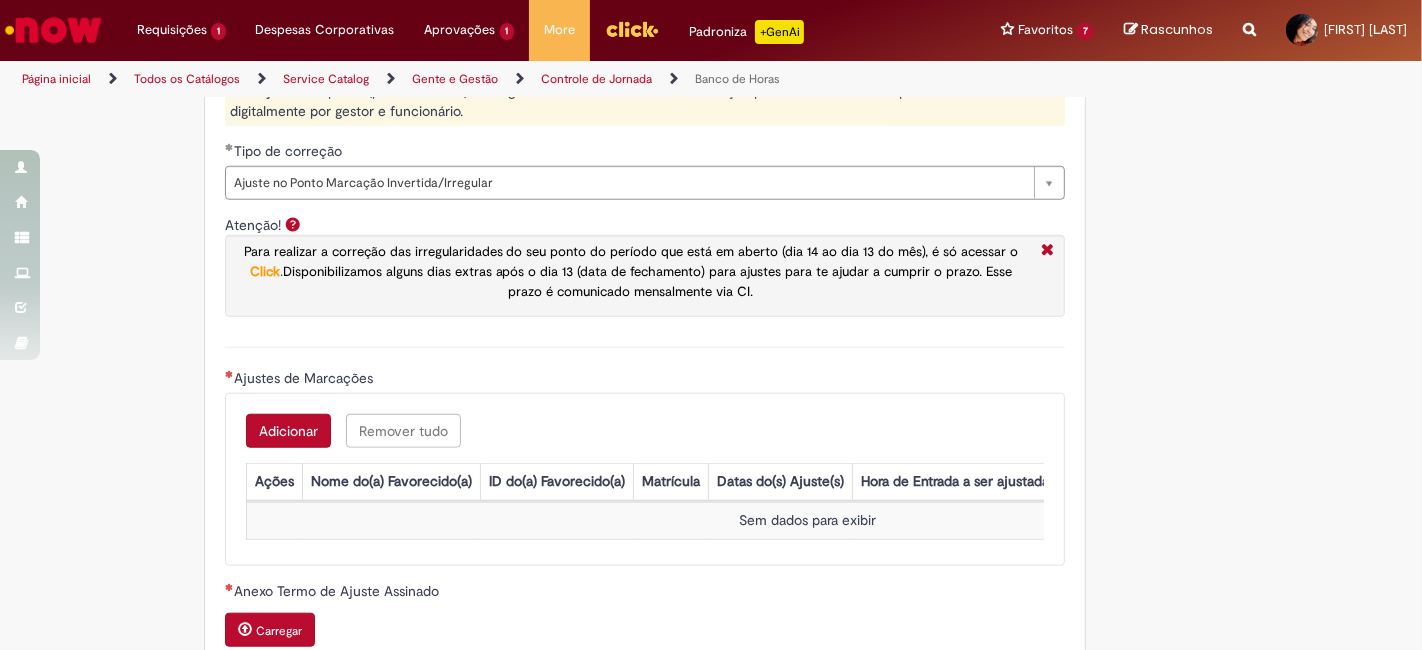 scroll, scrollTop: 1557, scrollLeft: 0, axis: vertical 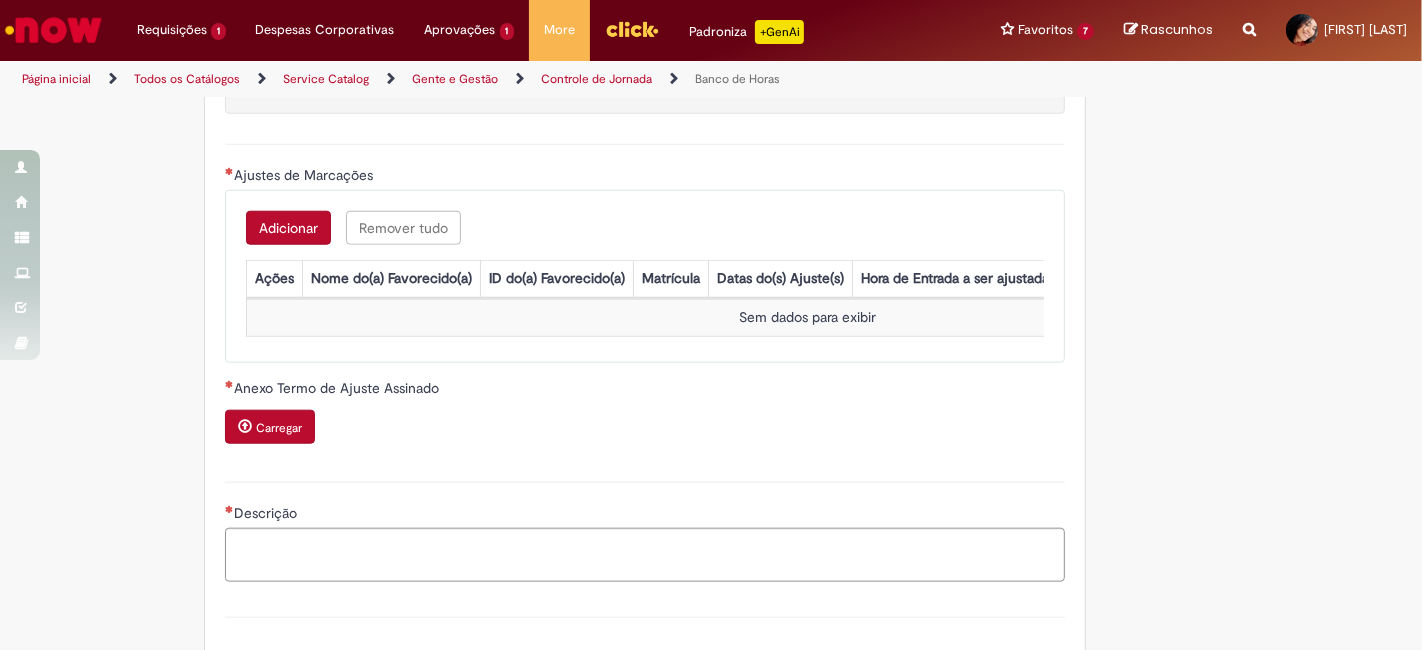 click on "Adicionar Remover tudo Ajustes de Marcações Ações Nome do(a) Favorecido(a) ID do(a) Favorecido(a) Matrícula Datas do(s) Ajuste(s) Hora de Entrada a ser ajustada no ponto Hora de Saída a ser ajustada no ponto Sem dados para exibir" at bounding box center (645, 276) 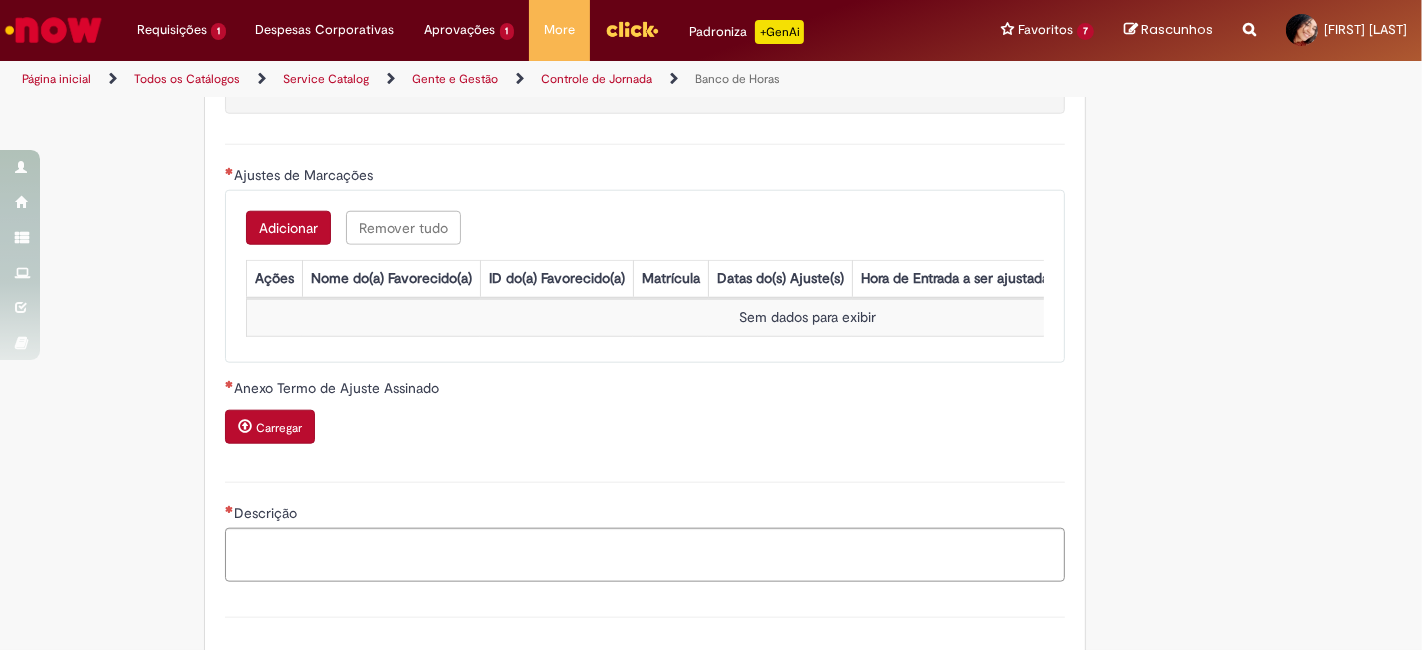click on "Adicionar" at bounding box center [288, 228] 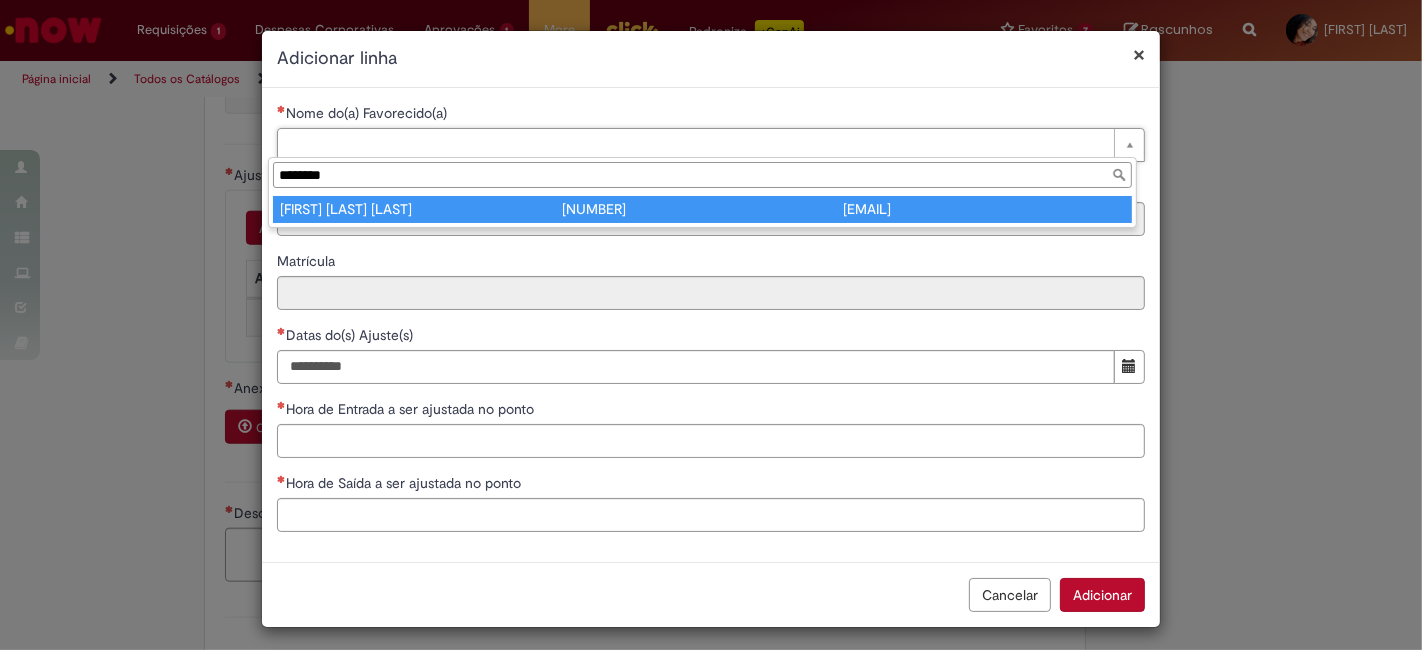 type on "********" 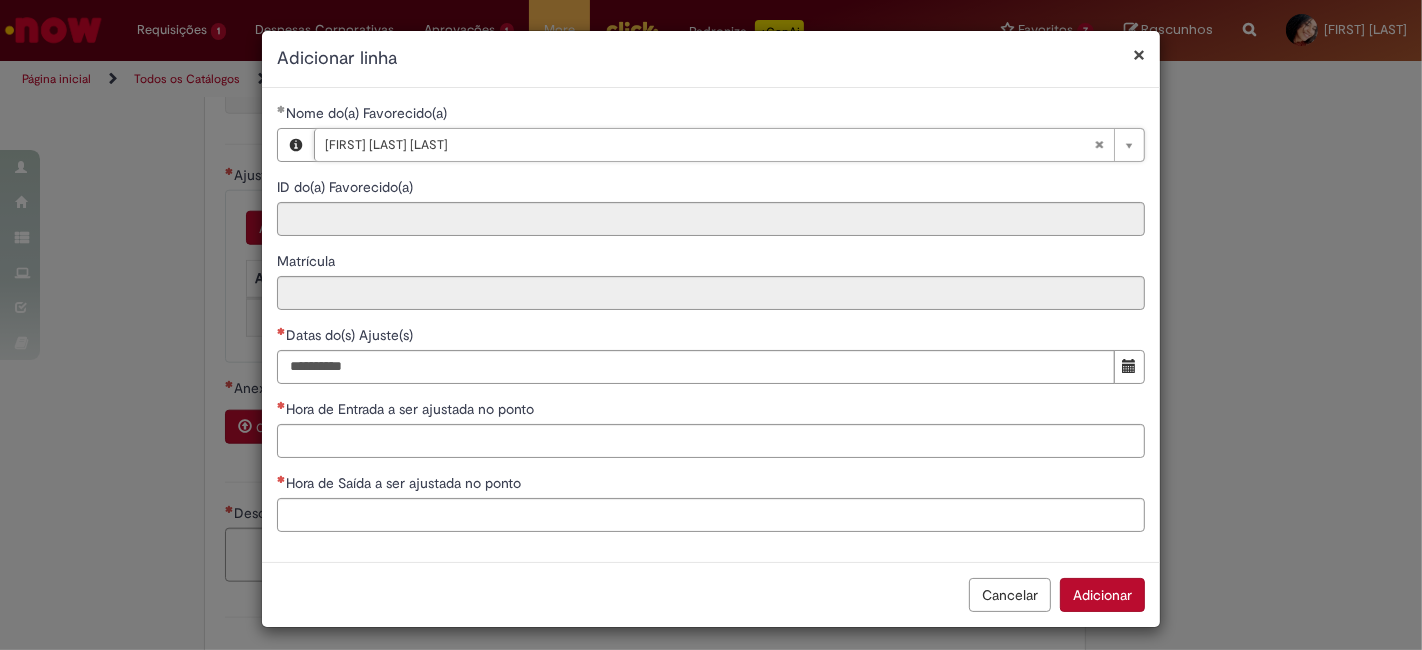 type on "********" 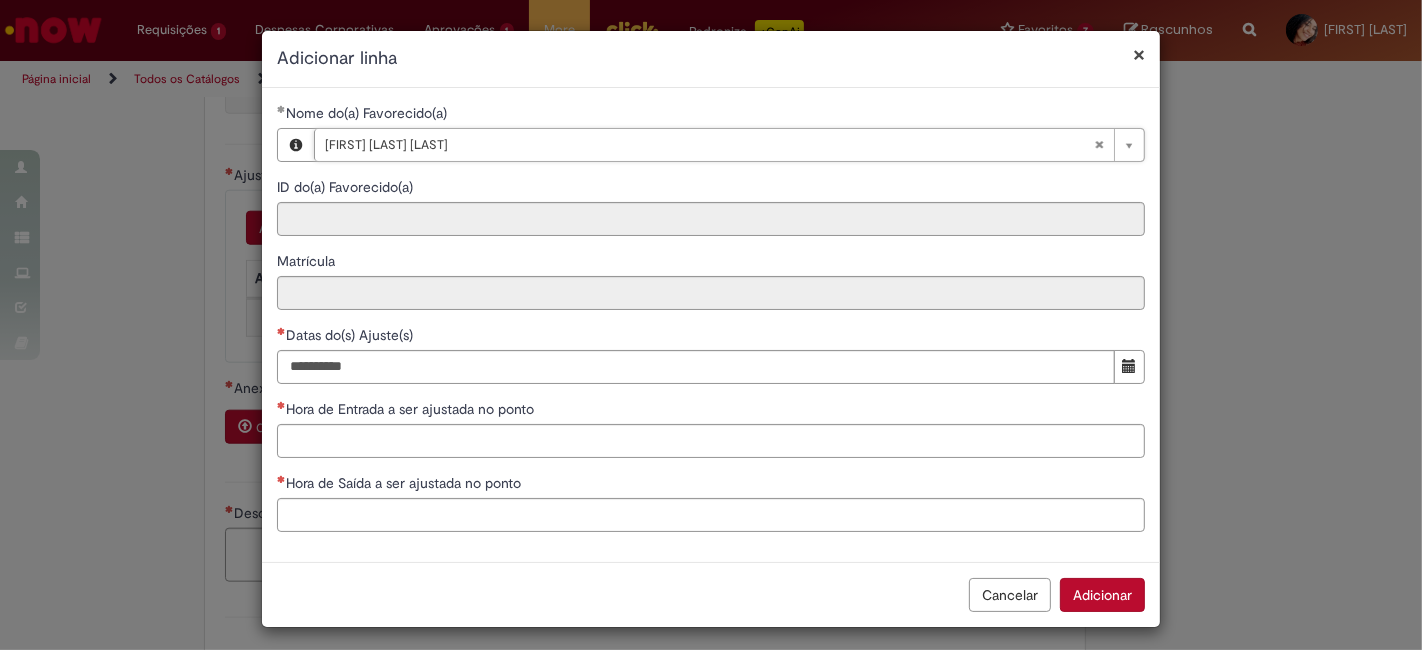 type on "****" 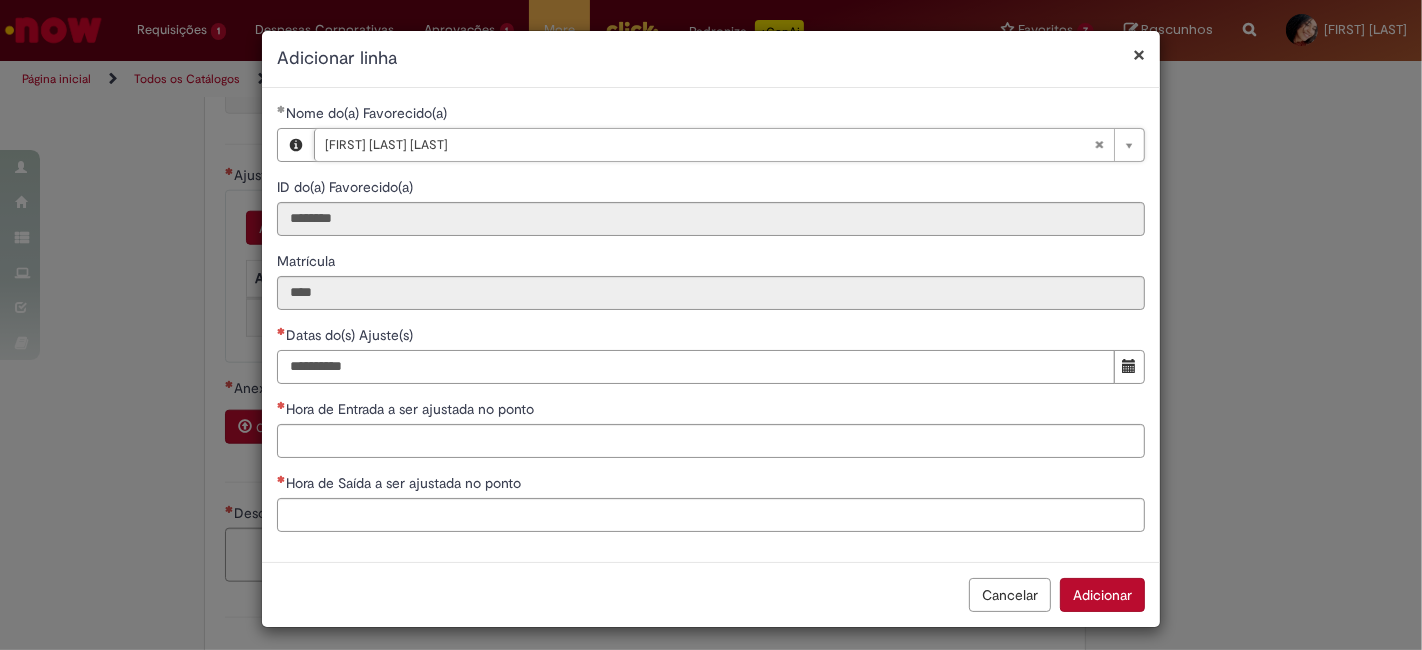 click on "Datas do(s) Ajuste(s)" at bounding box center [696, 367] 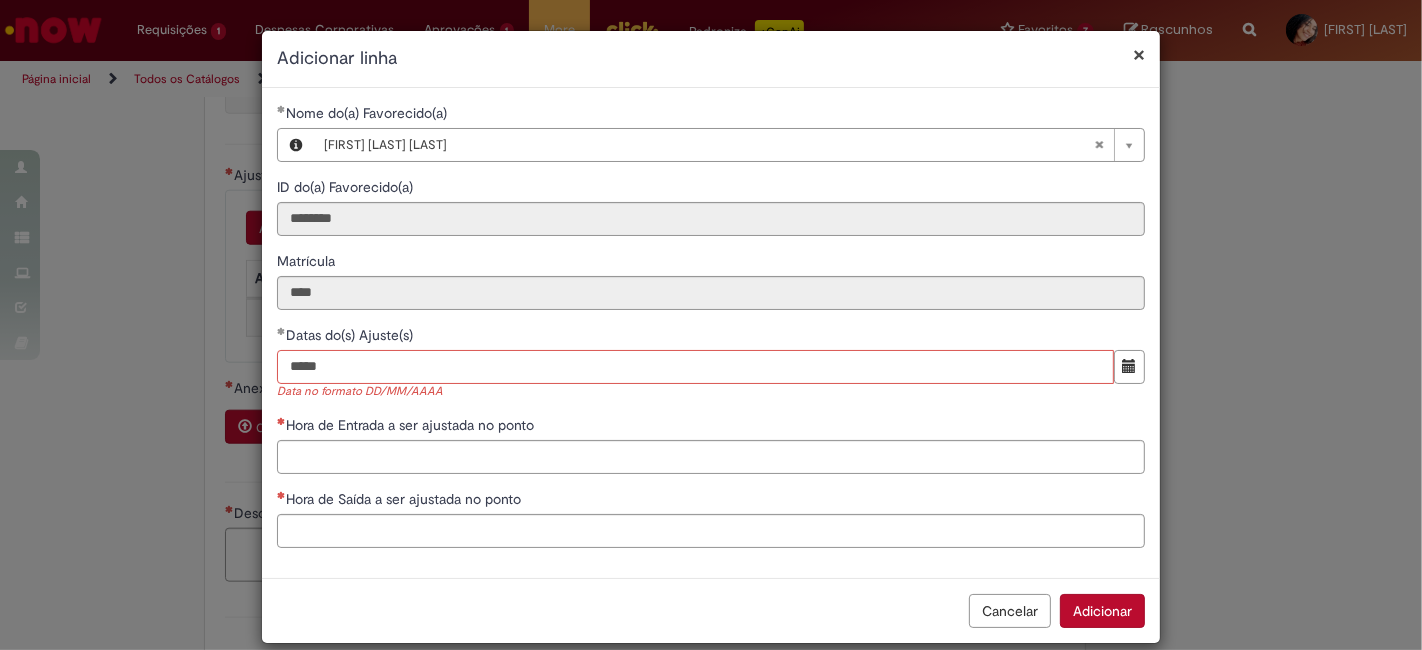 drag, startPoint x: 335, startPoint y: 370, endPoint x: 100, endPoint y: 365, distance: 235.05319 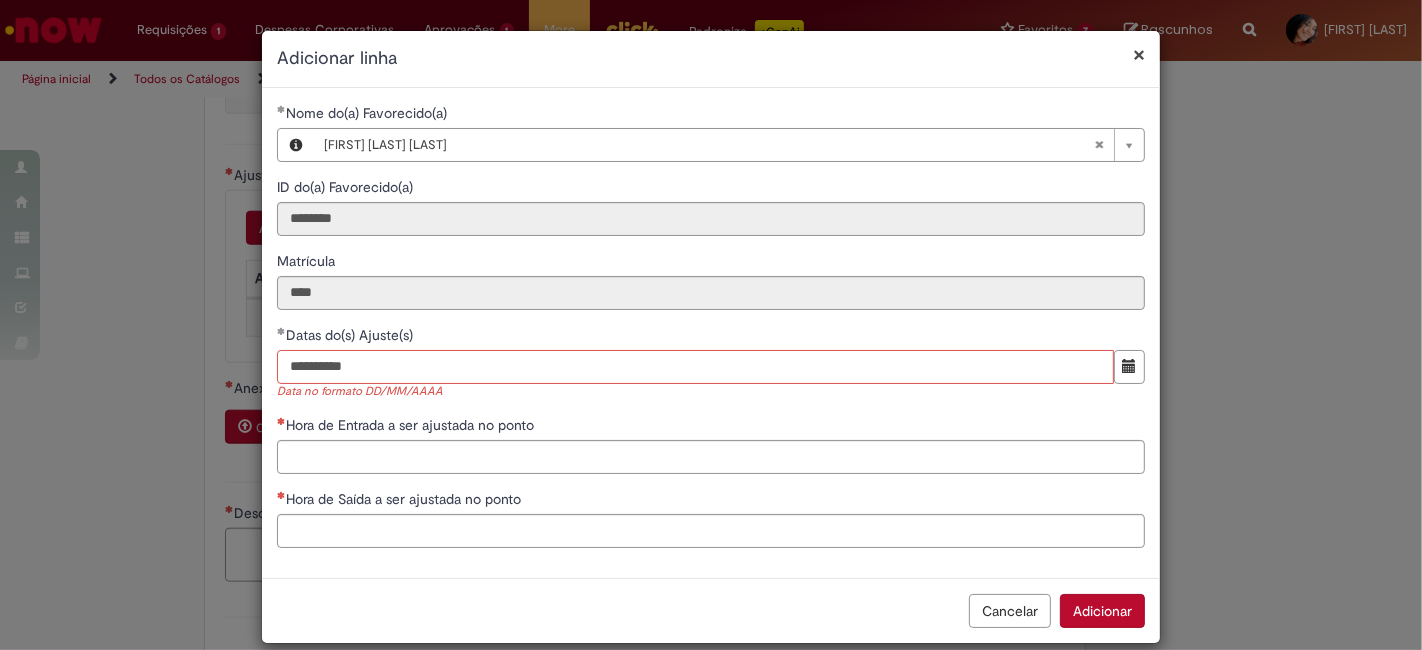 type on "**********" 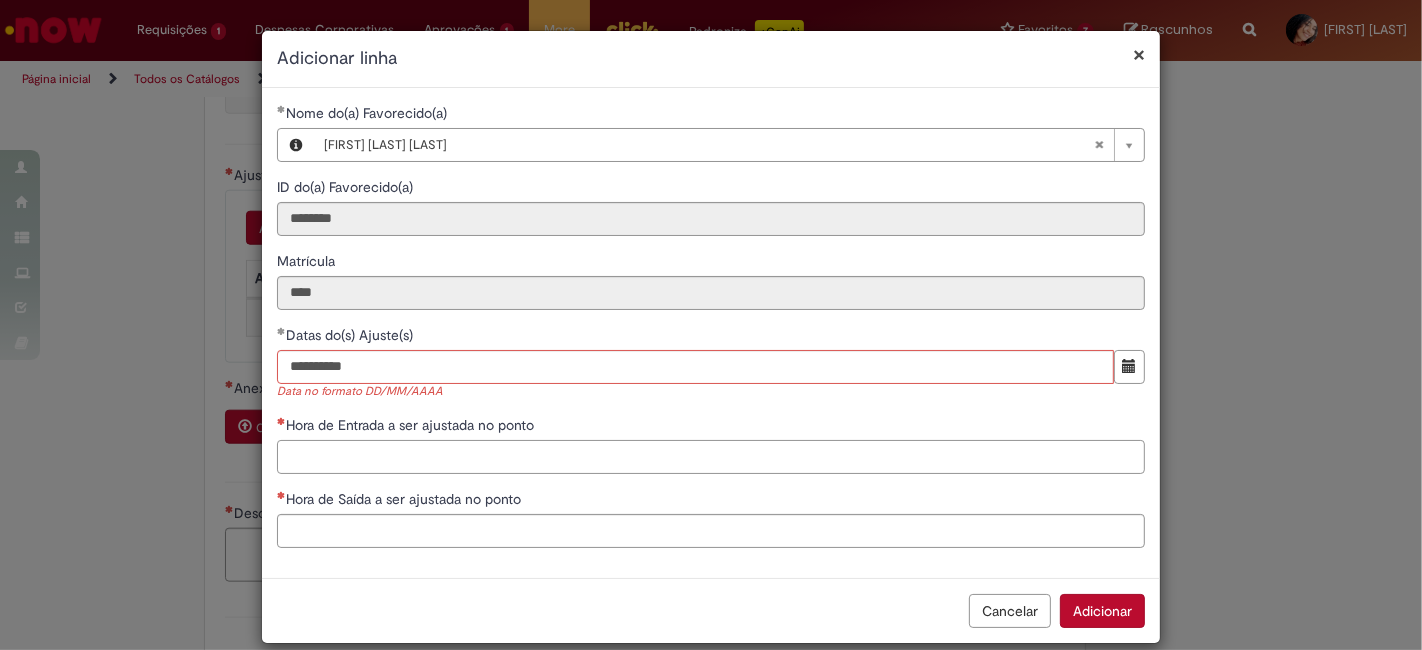 click on "Hora de Entrada a ser ajustada no ponto" at bounding box center (711, 457) 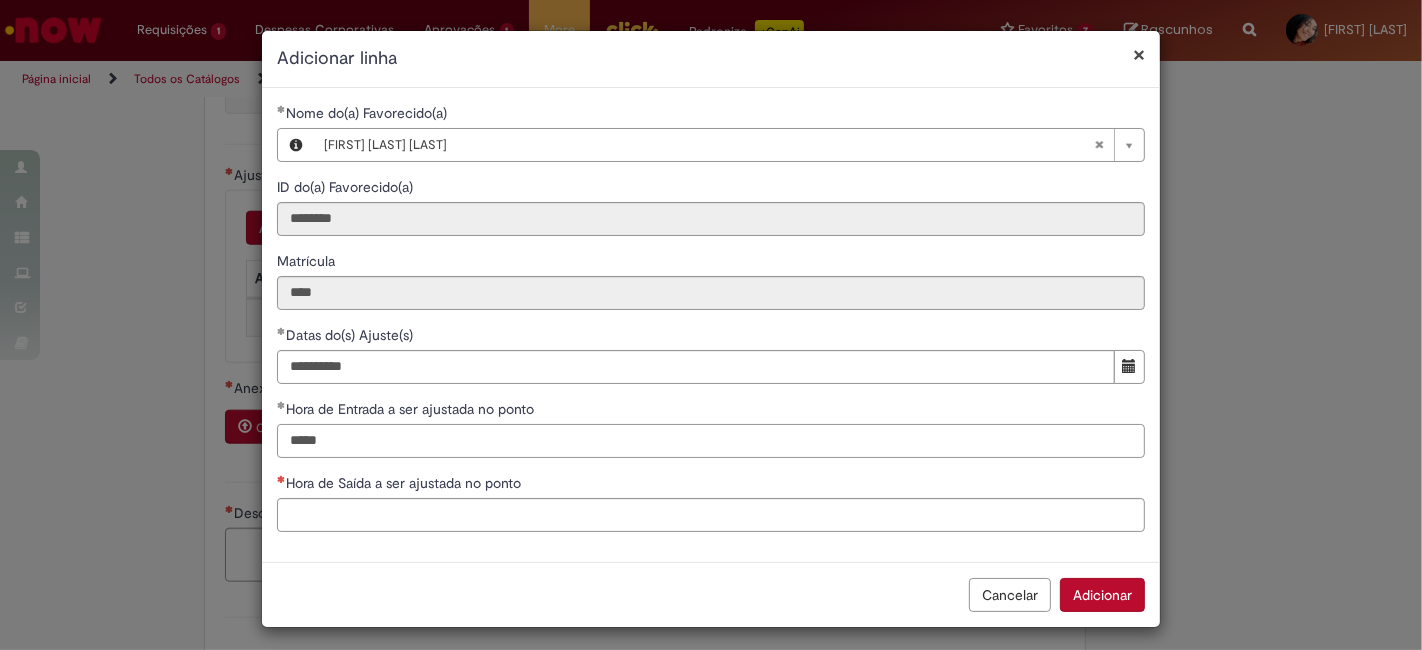 type on "*****" 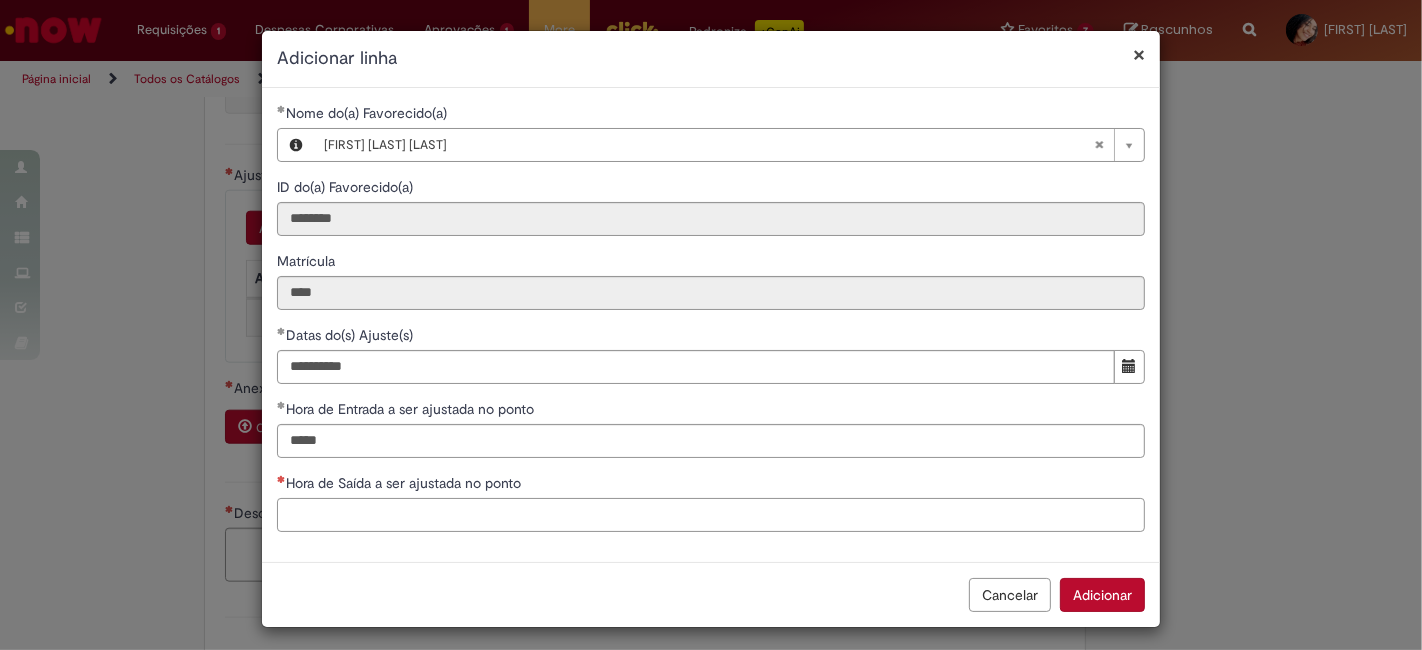 click on "Hora de Saída a ser ajustada no ponto" at bounding box center (711, 515) 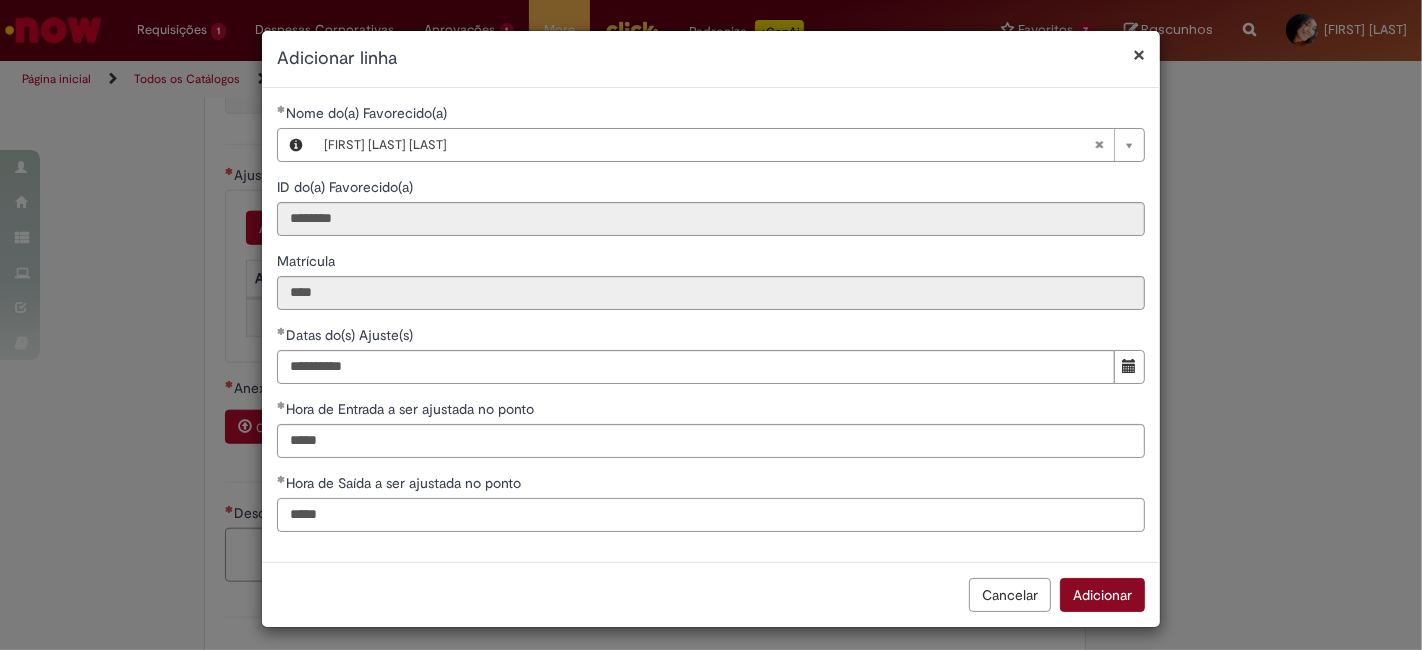 type on "*****" 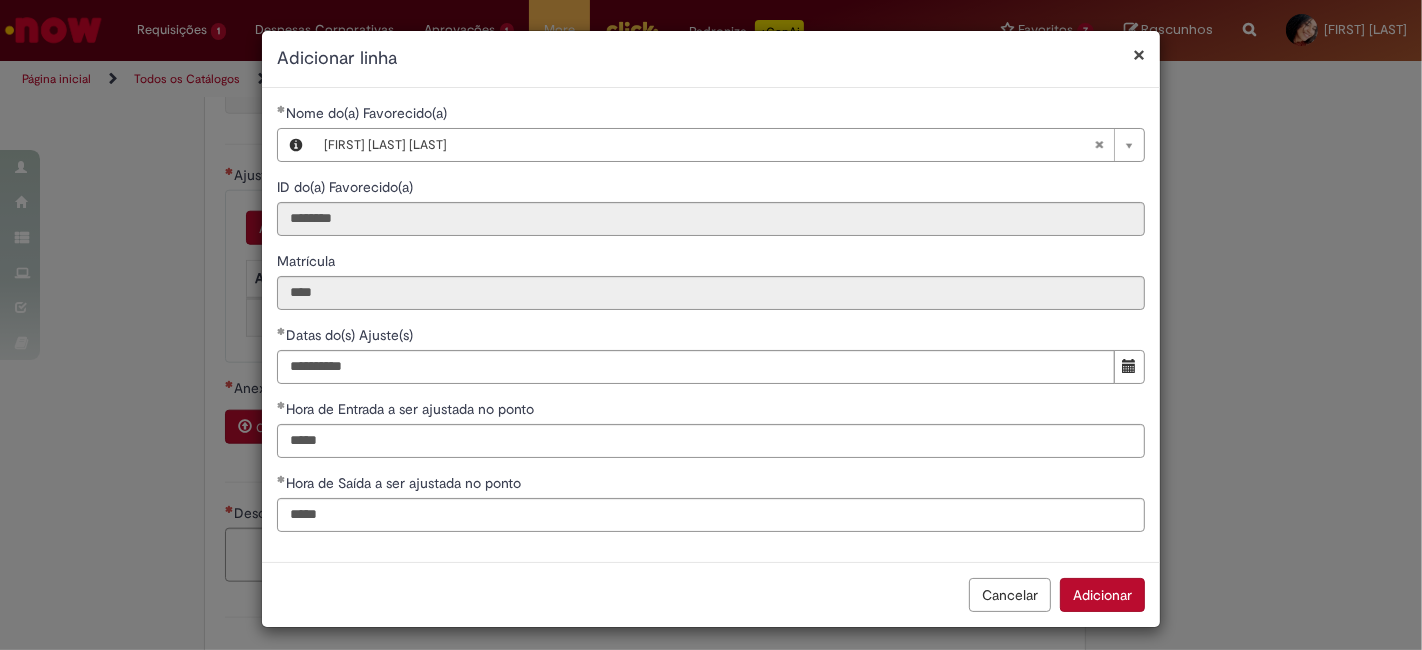 click on "Adicionar" at bounding box center [1102, 595] 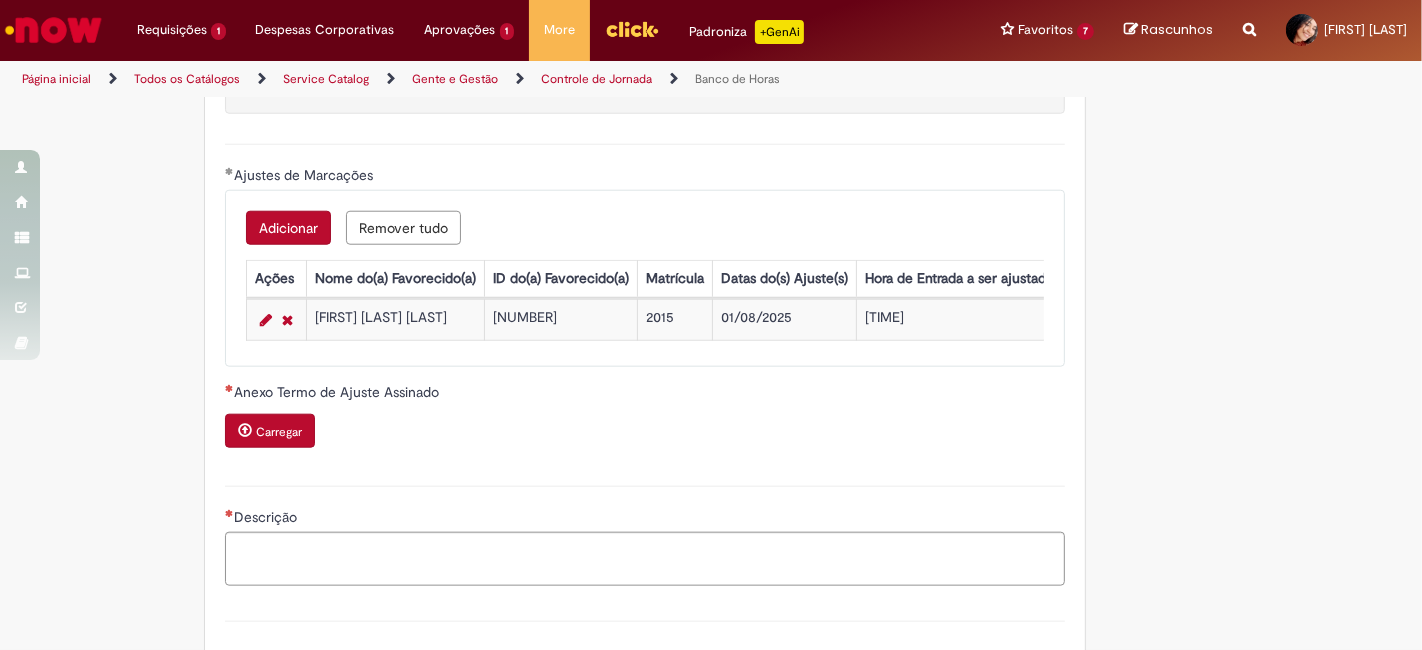 click on "Carregar" at bounding box center (279, 432) 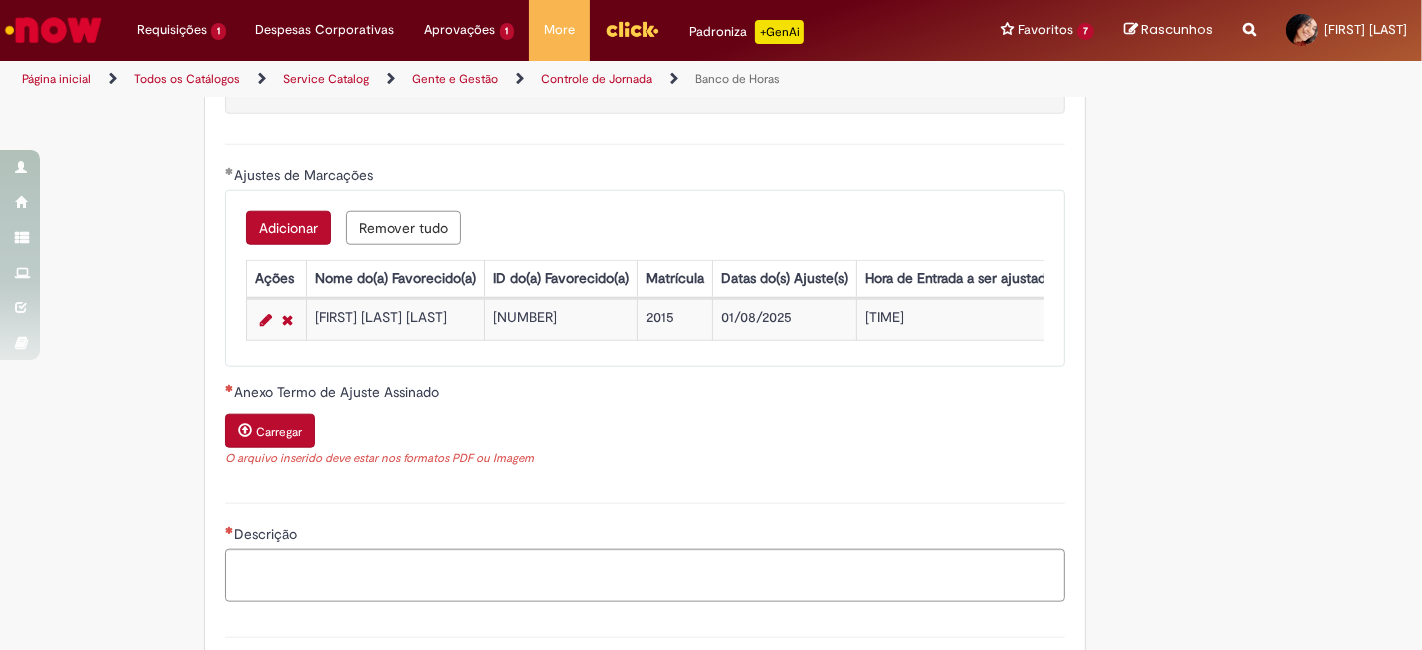click on "Carregar" at bounding box center [279, 432] 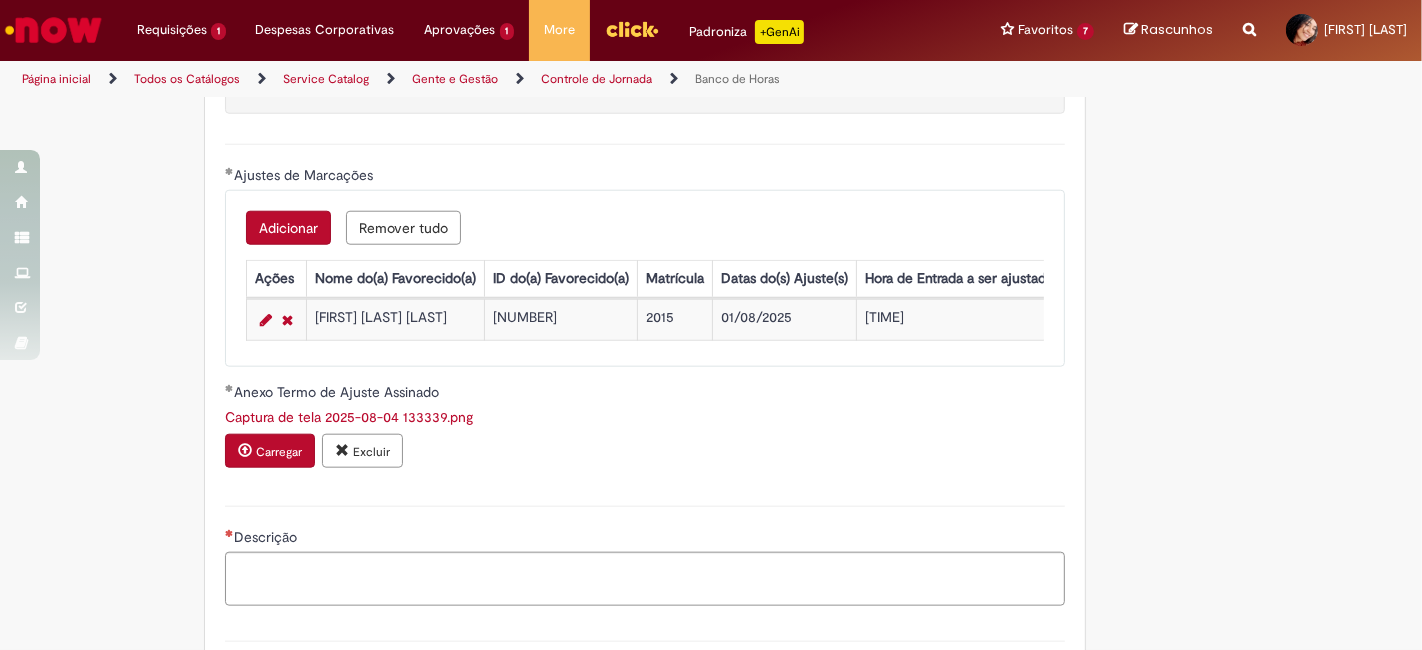 scroll, scrollTop: 2018, scrollLeft: 0, axis: vertical 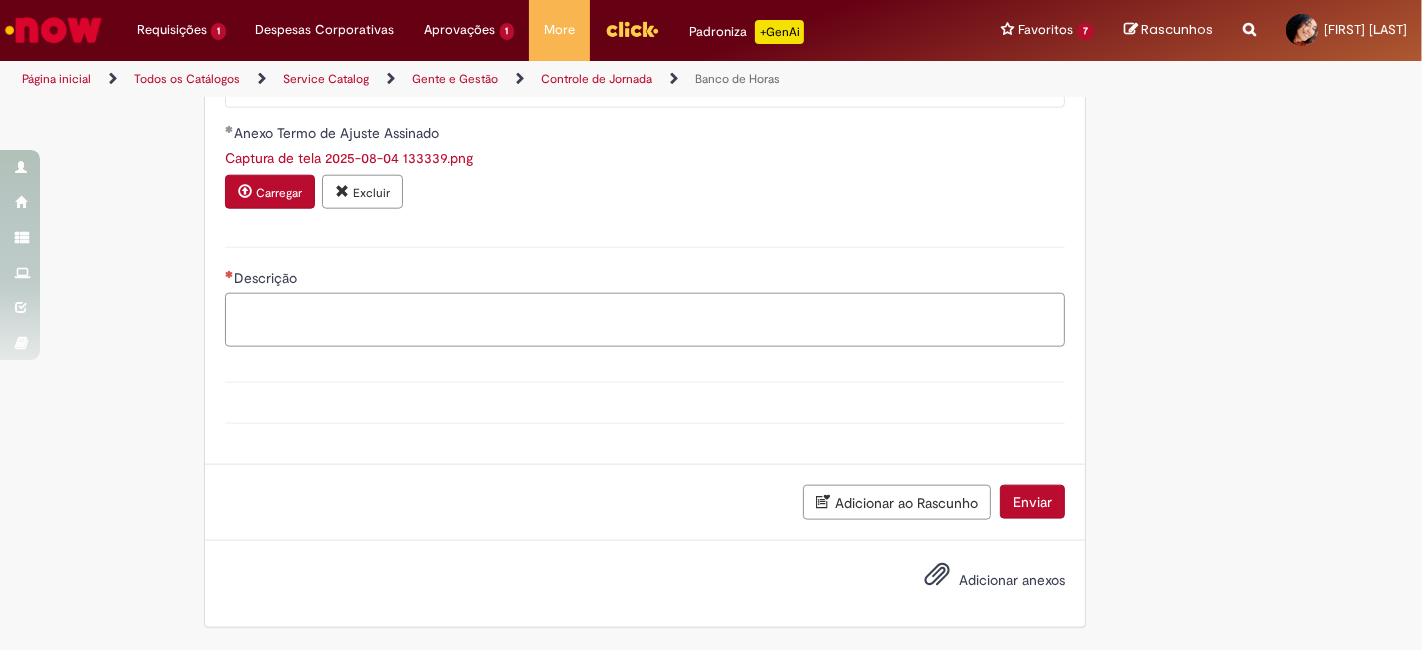 click on "Descrição" at bounding box center [645, 319] 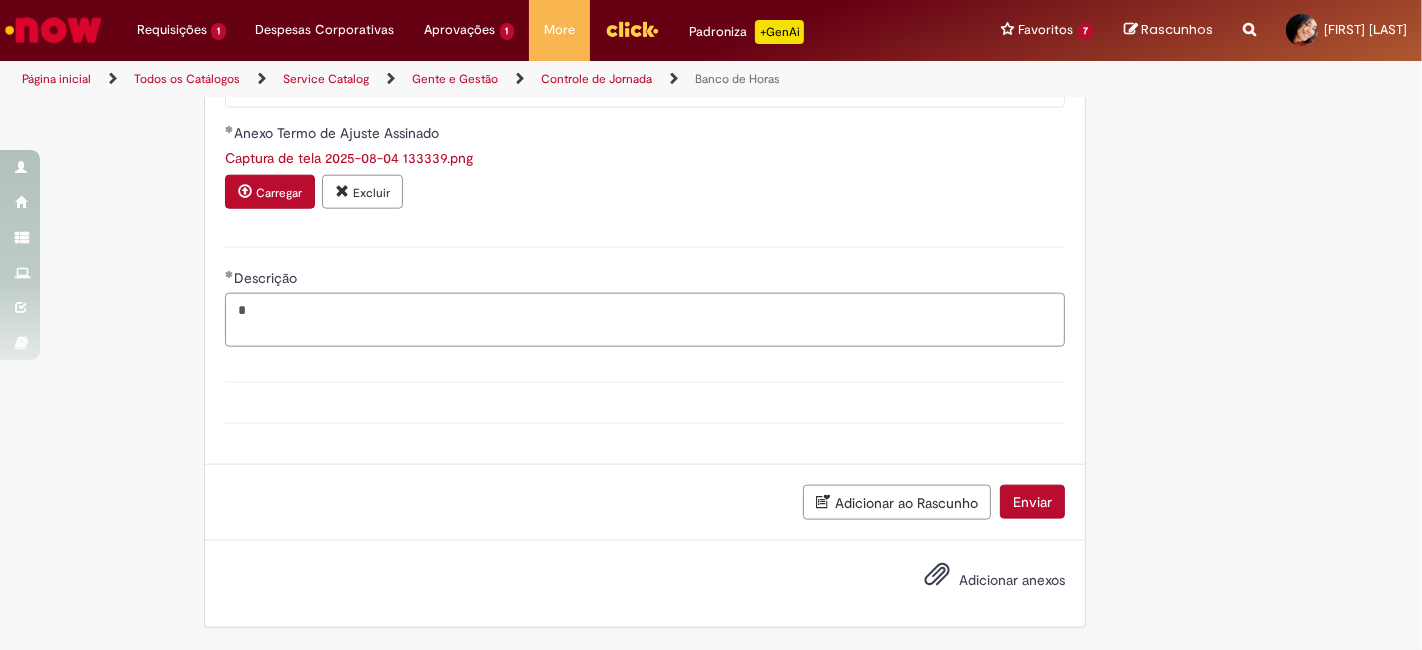 drag, startPoint x: 169, startPoint y: 310, endPoint x: 154, endPoint y: 310, distance: 15 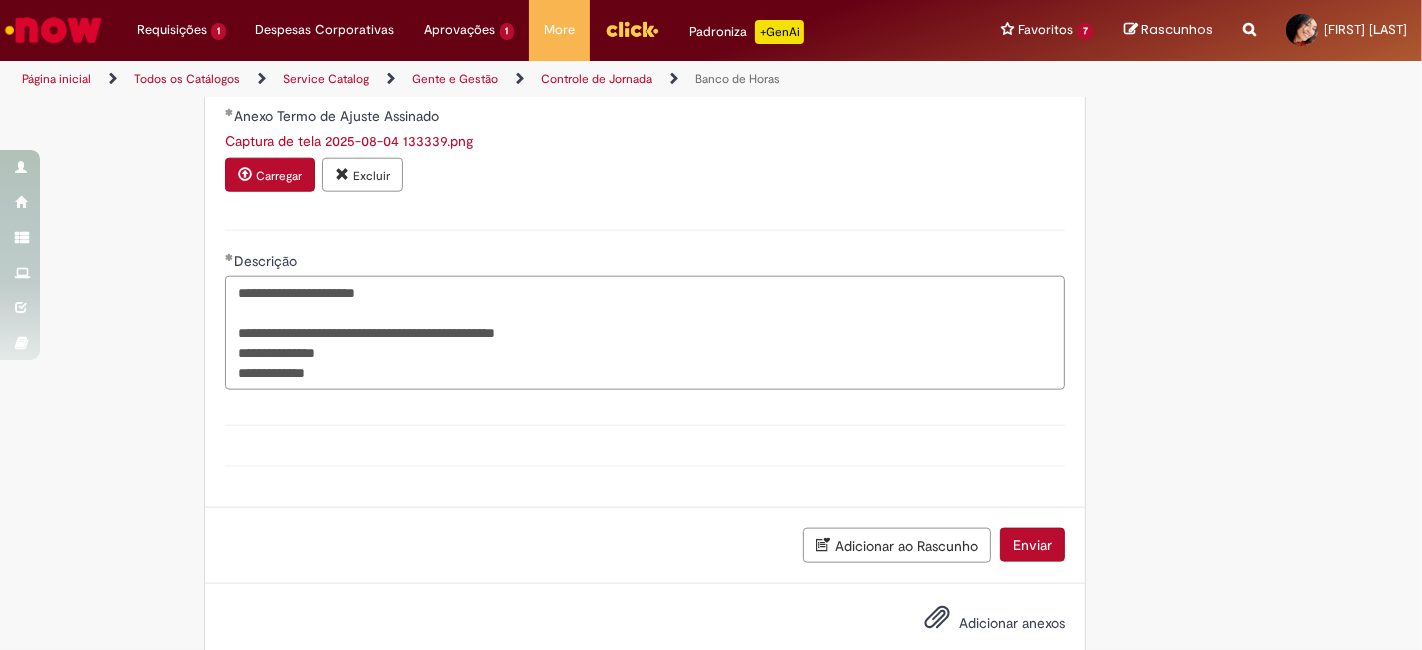 click on "**********" at bounding box center (645, 332) 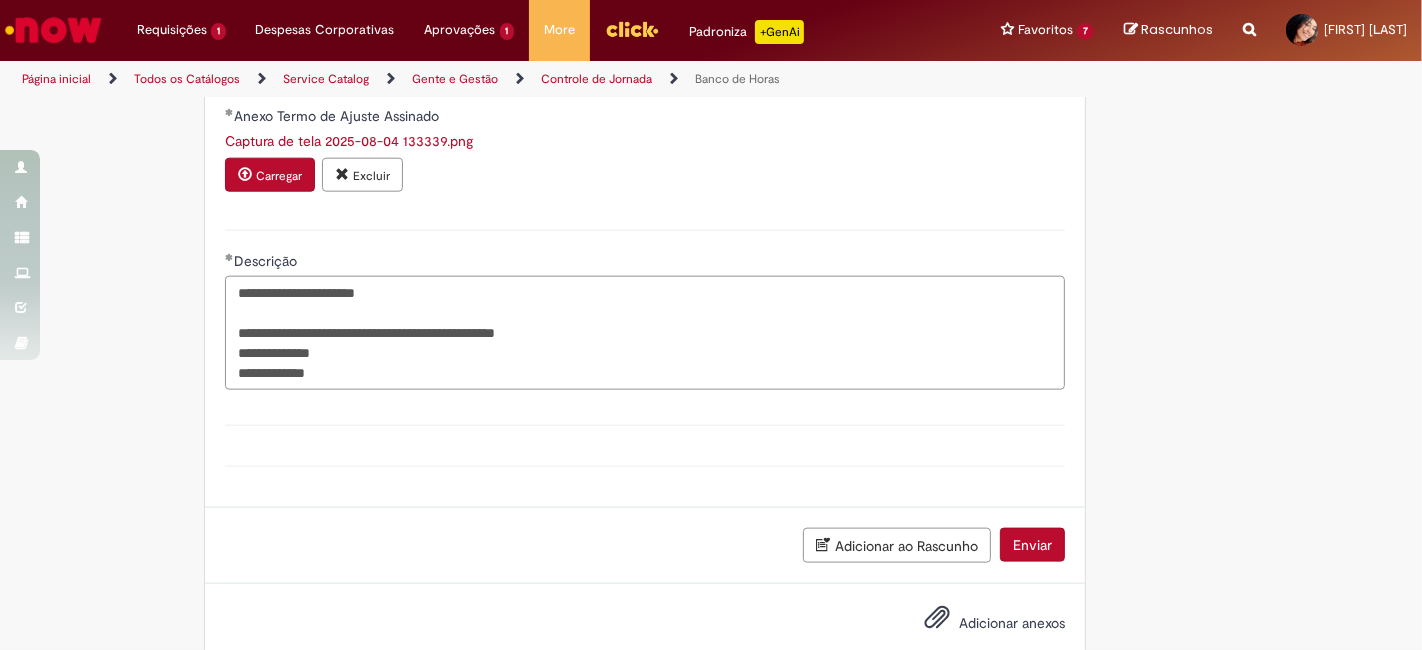 click on "**********" at bounding box center (645, 332) 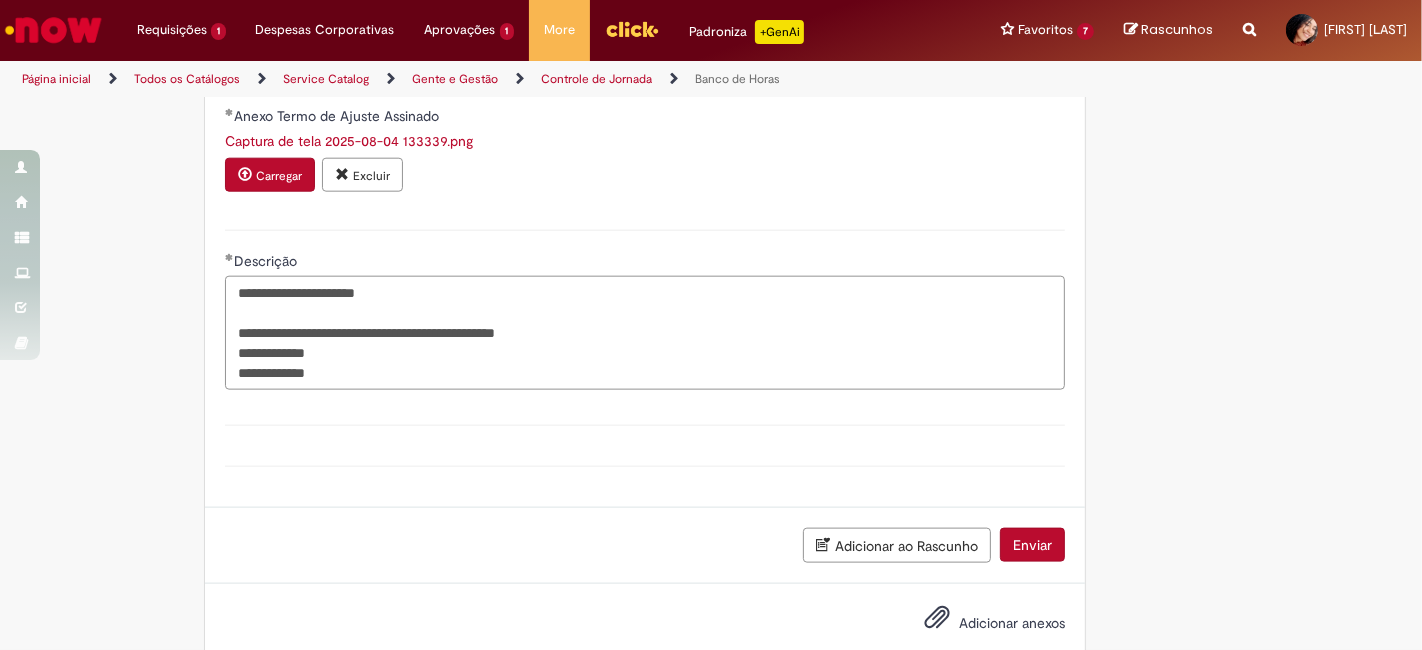 click on "**********" at bounding box center (645, 332) 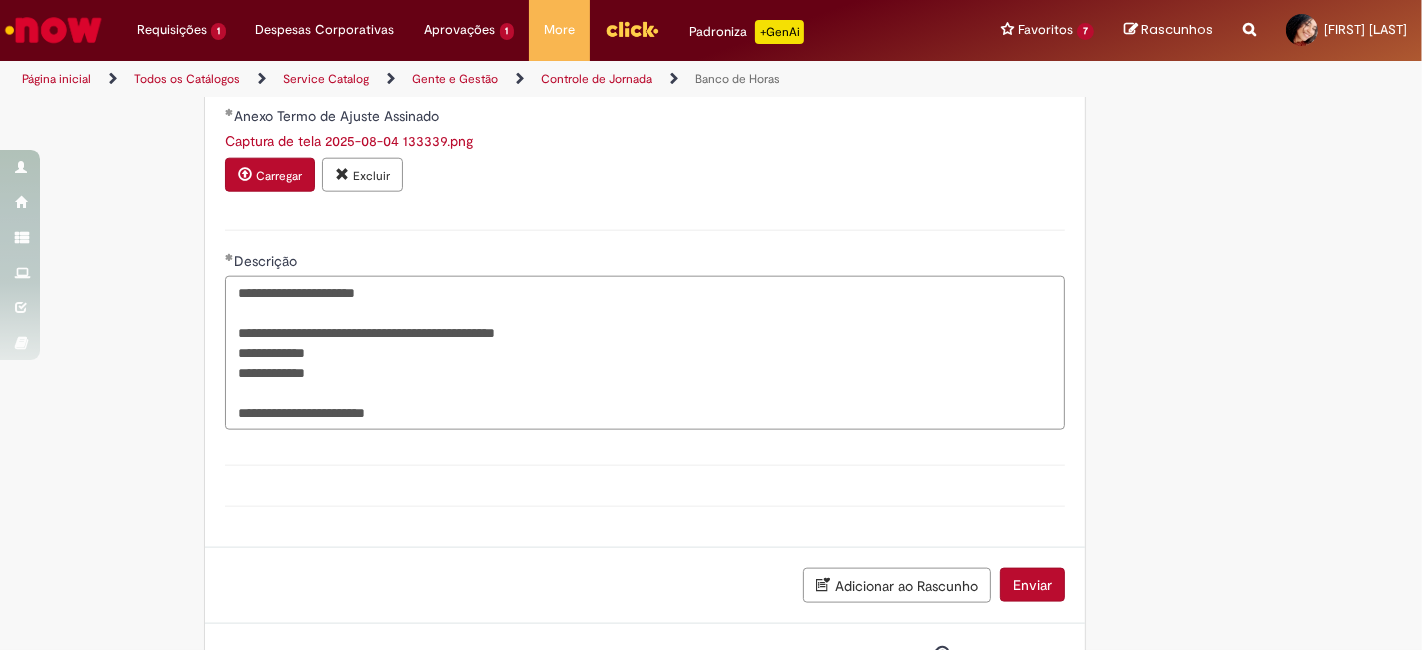 click on "**********" at bounding box center [645, 352] 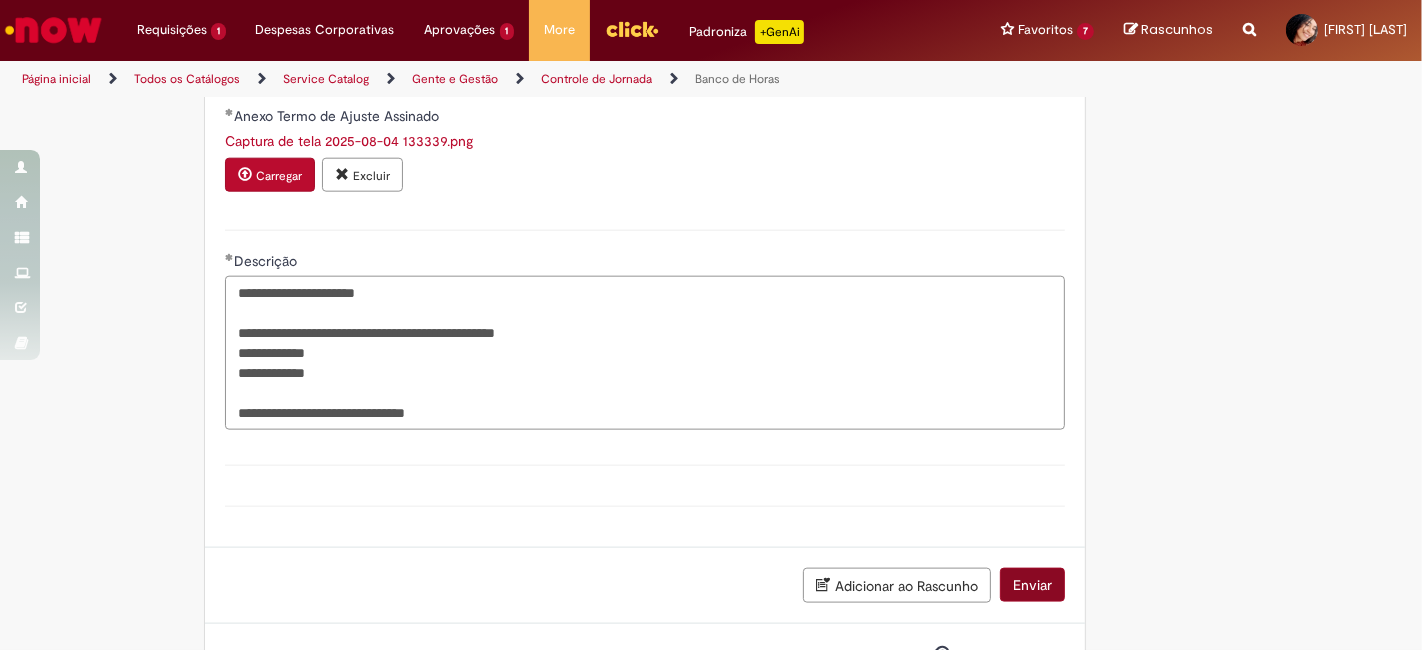 type on "**********" 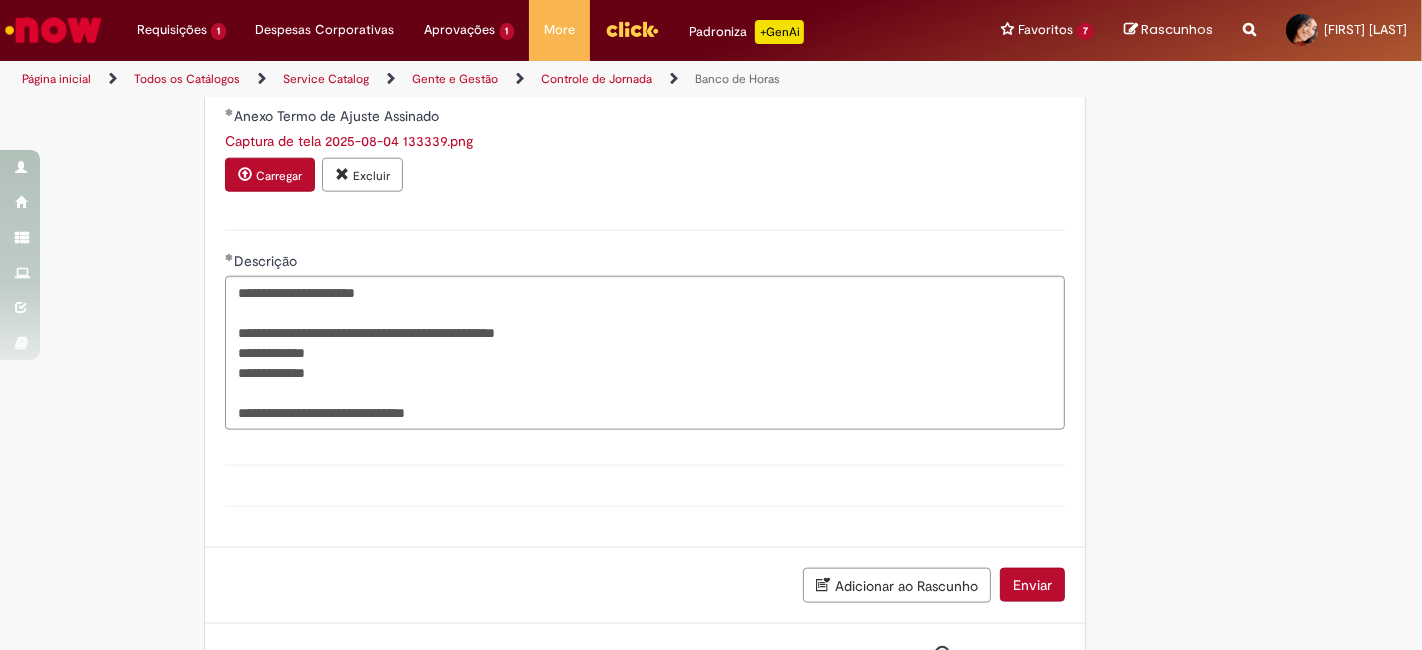 click on "Enviar" at bounding box center [1032, 585] 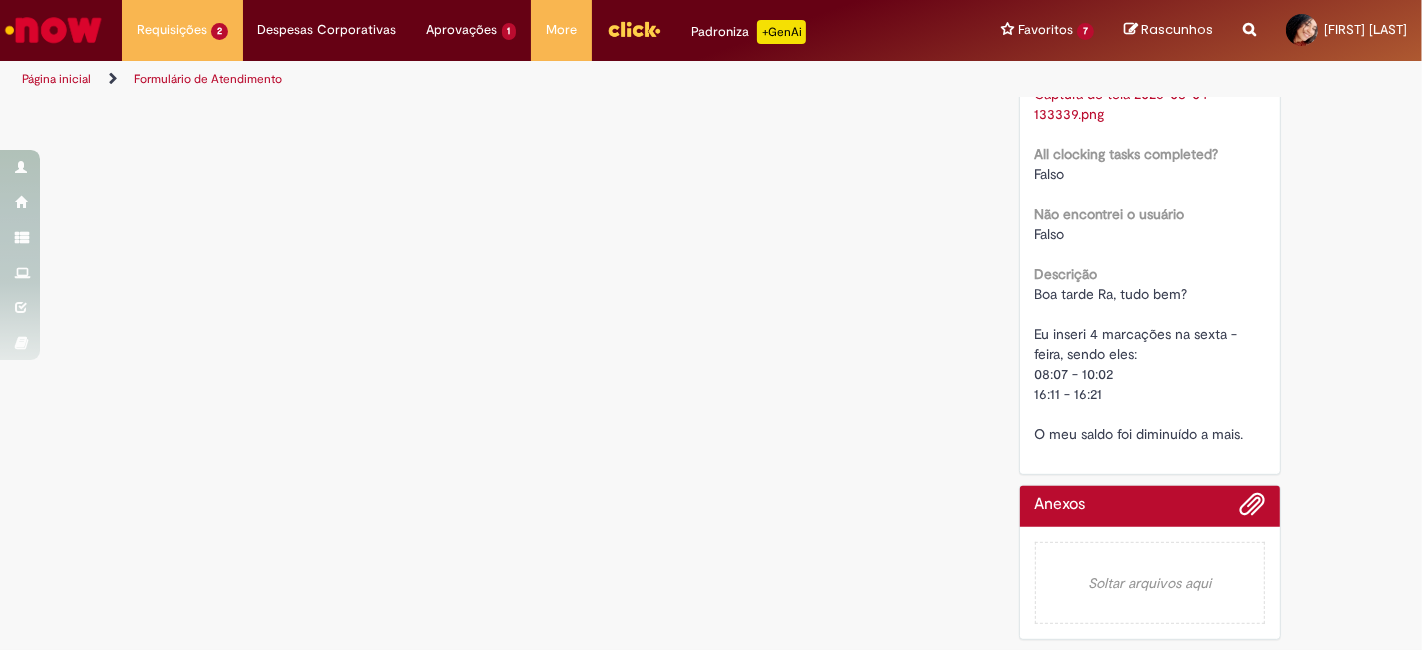 scroll, scrollTop: 0, scrollLeft: 0, axis: both 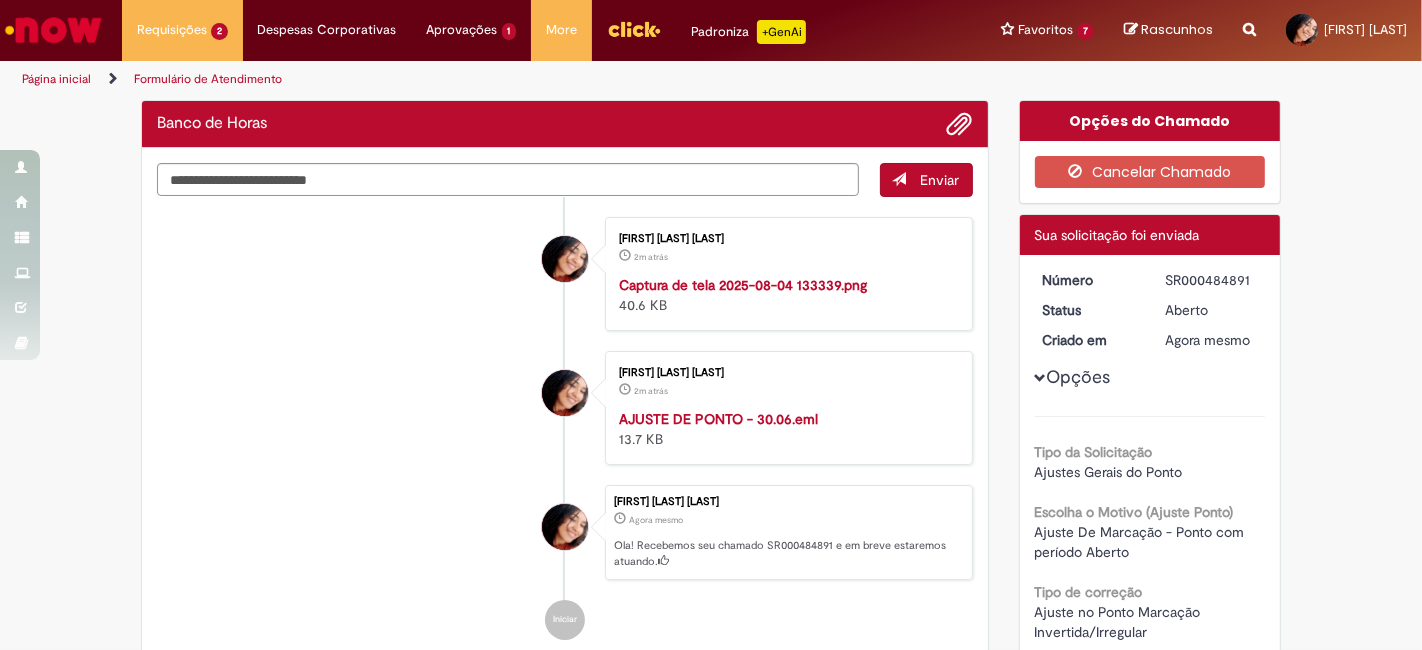 click on "[FIRST] [LAST] [LAST]
2m atrás 2 minutos atrás
Captura de tela 2025-08-04 133339.png  40.6 KB
[FIRST] [LAST] [LAST]
2m atrás 2 minutos atrás
AJUSTE DE PONTO - 30.06.eml  13.7 KB
[FIRST] [LAST] [LAST]" at bounding box center (565, 429) 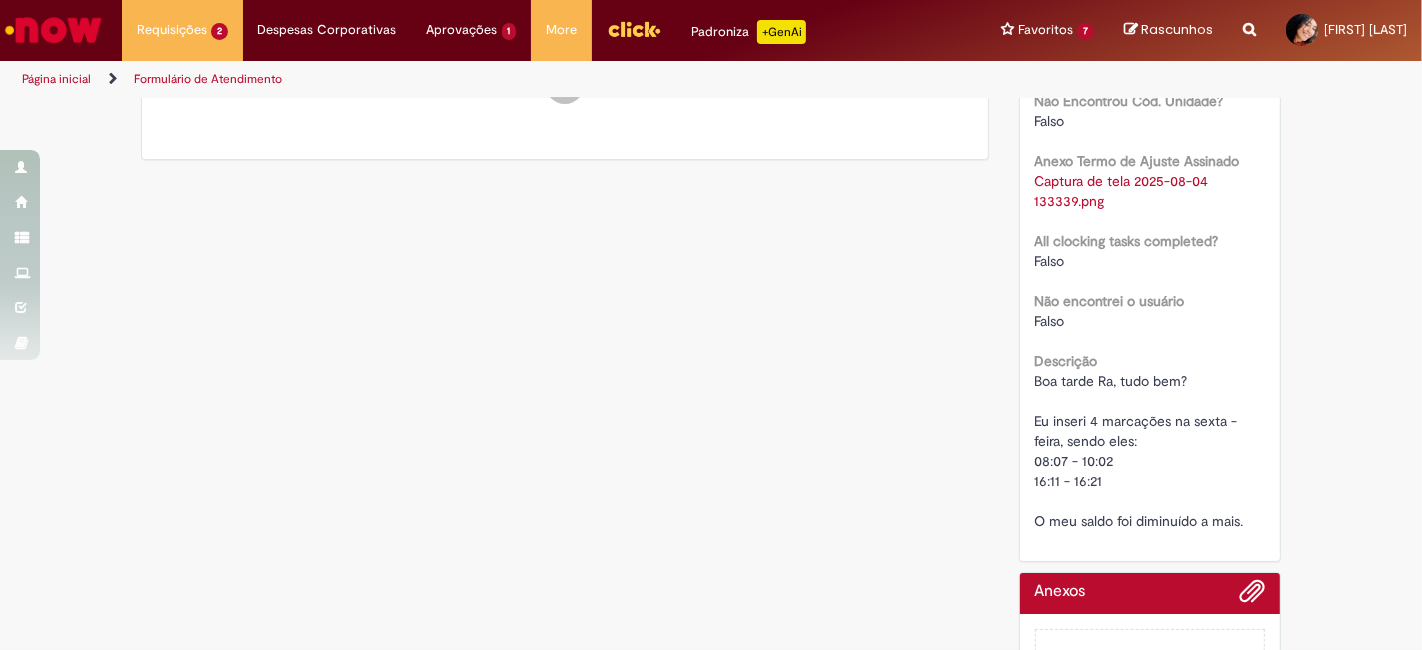 scroll, scrollTop: 0, scrollLeft: 0, axis: both 